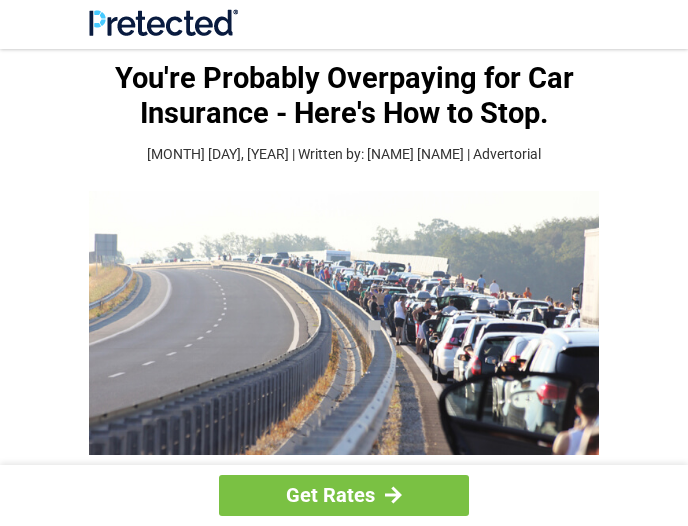 scroll, scrollTop: 0, scrollLeft: 0, axis: both 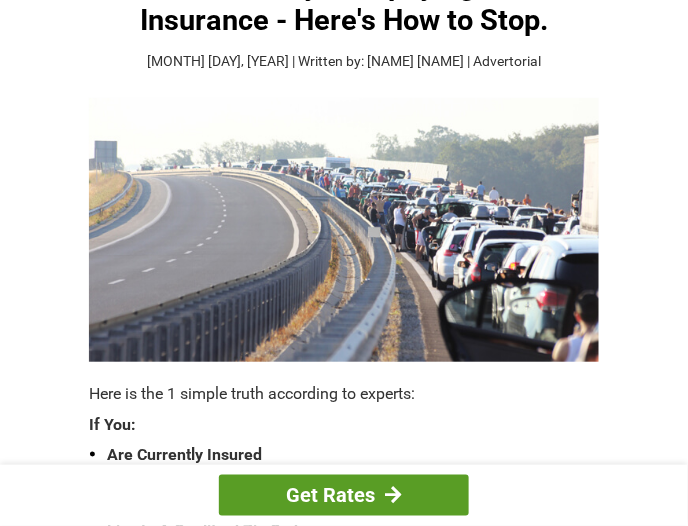 click on "Get Rates" at bounding box center (344, 495) 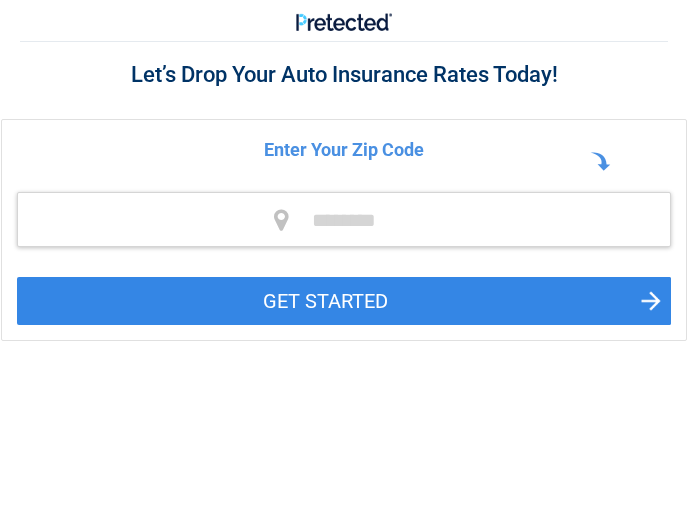 scroll, scrollTop: 0, scrollLeft: 0, axis: both 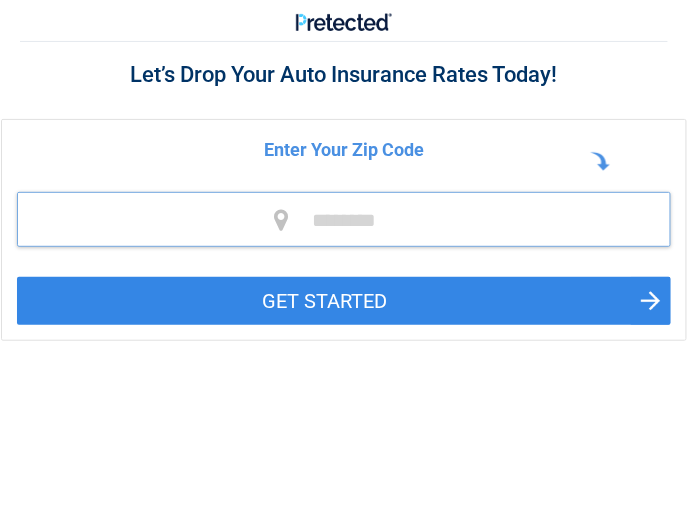 click at bounding box center (344, 219) 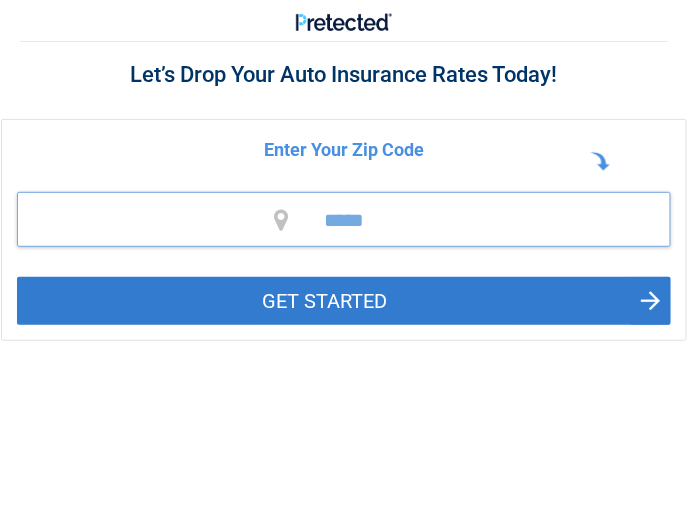 type on "*****" 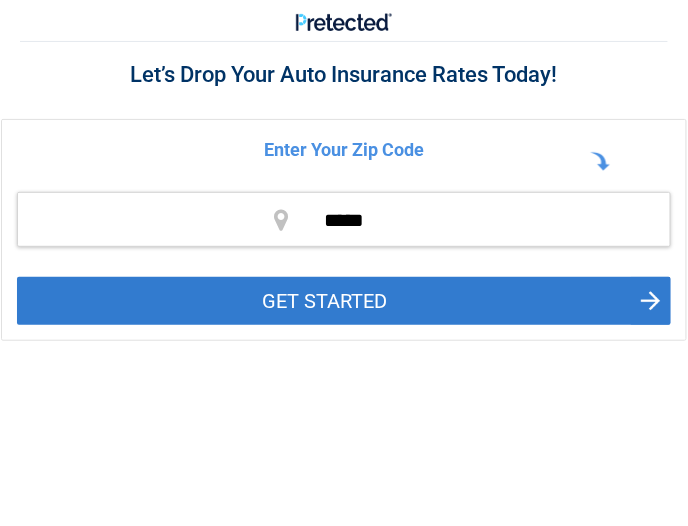 click on "GET STARTED" at bounding box center (344, 301) 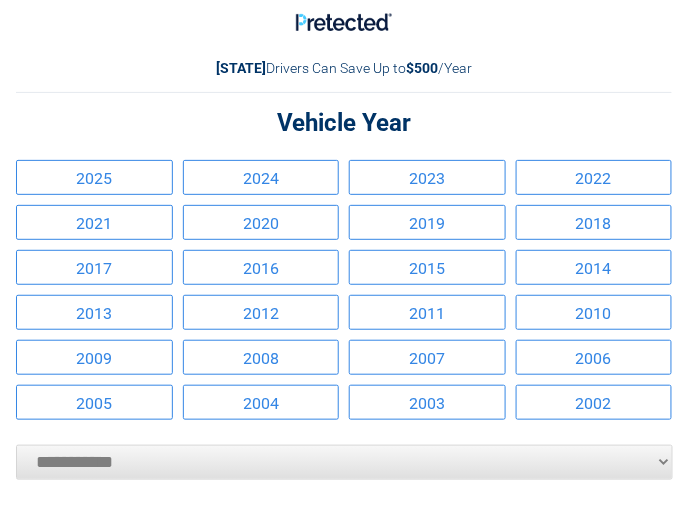 click on "2024" at bounding box center (261, 177) 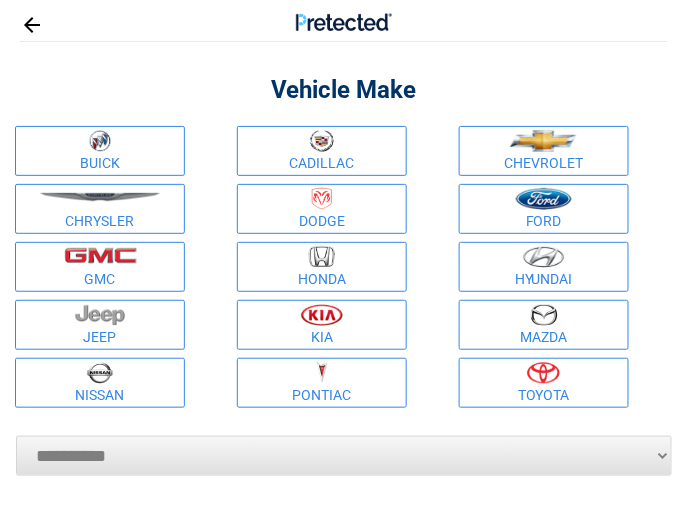 click on "**********" at bounding box center [344, 456] 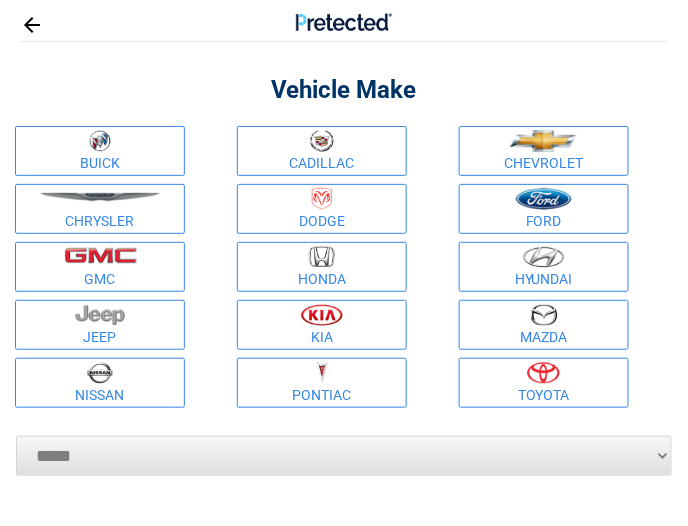 click on "**********" at bounding box center (344, 456) 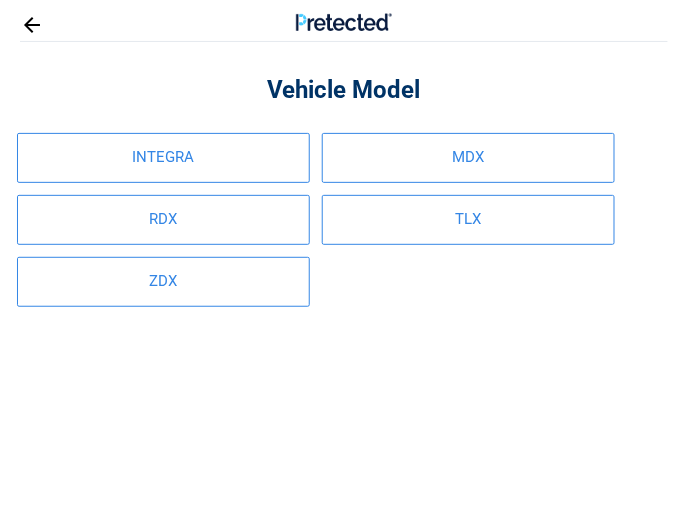 click on "MDX" at bounding box center (468, 158) 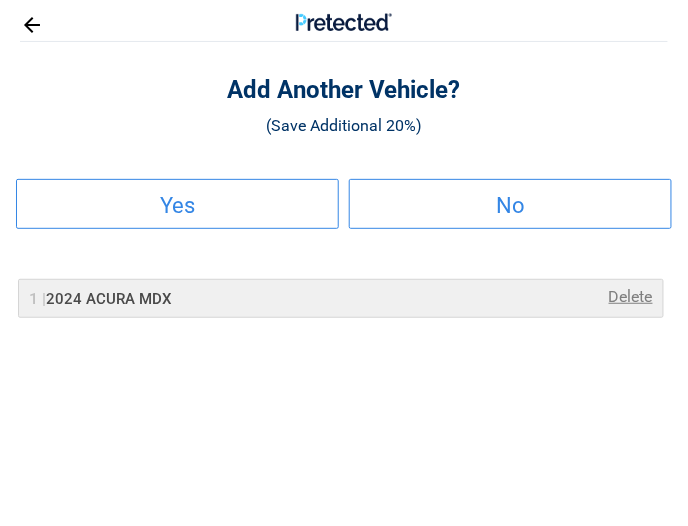 click on "Yes" at bounding box center (177, 204) 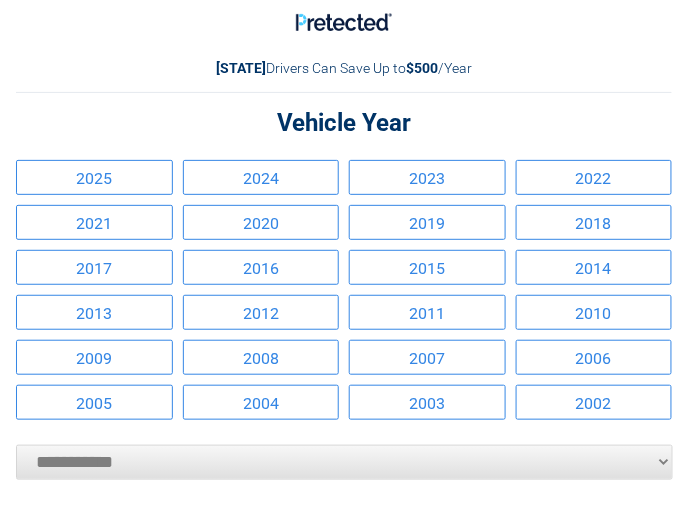 click on "2002" at bounding box center [594, 402] 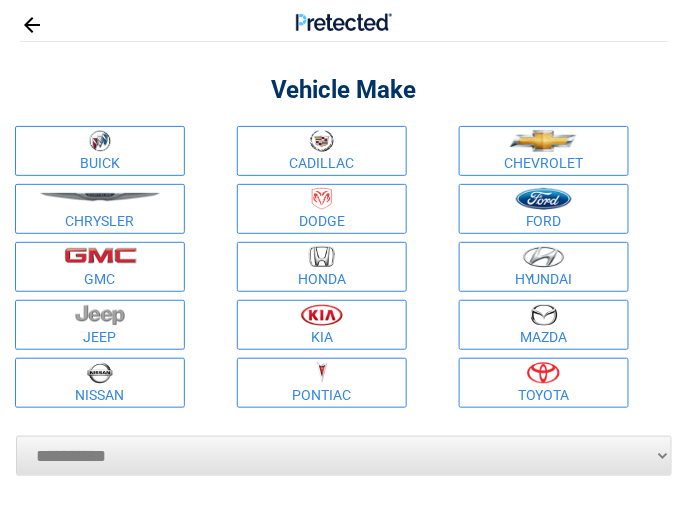click at bounding box center (544, 199) 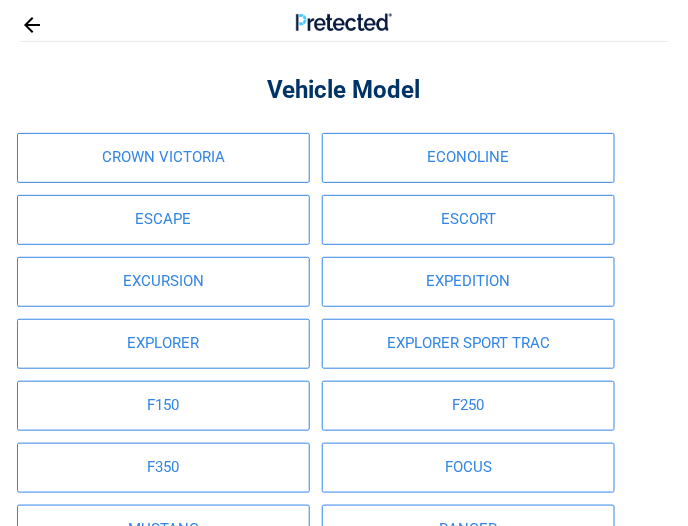 click on "EXPLORER" at bounding box center [163, 344] 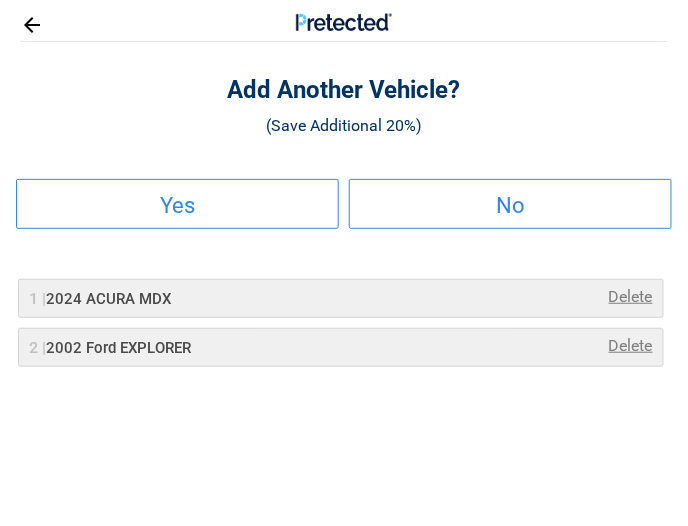 click on "No" at bounding box center [510, 204] 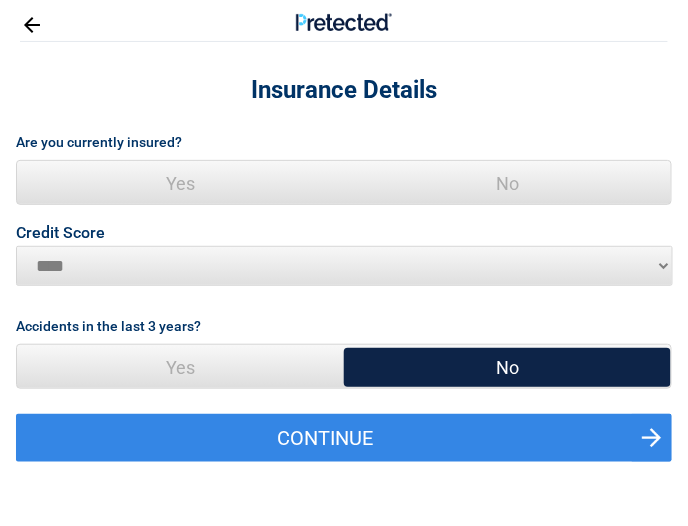 click on "Yes" at bounding box center [180, 183] 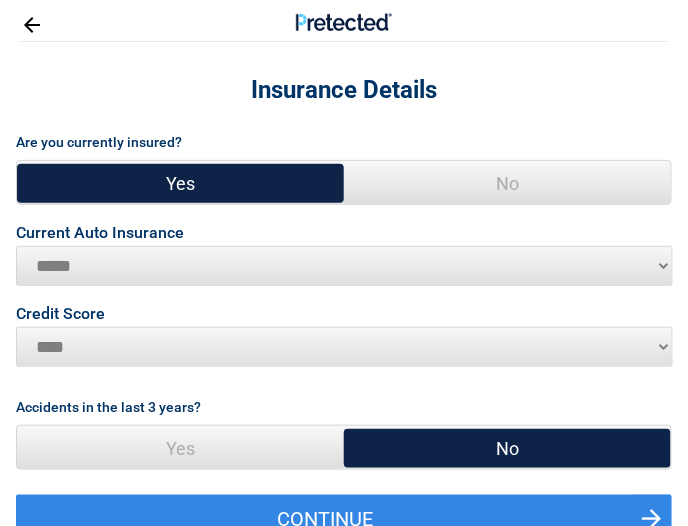 click on "**********" at bounding box center [344, 266] 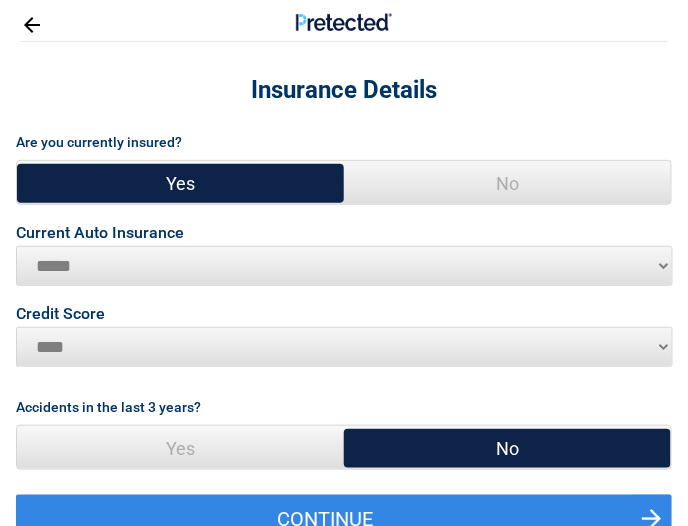 select on "**********" 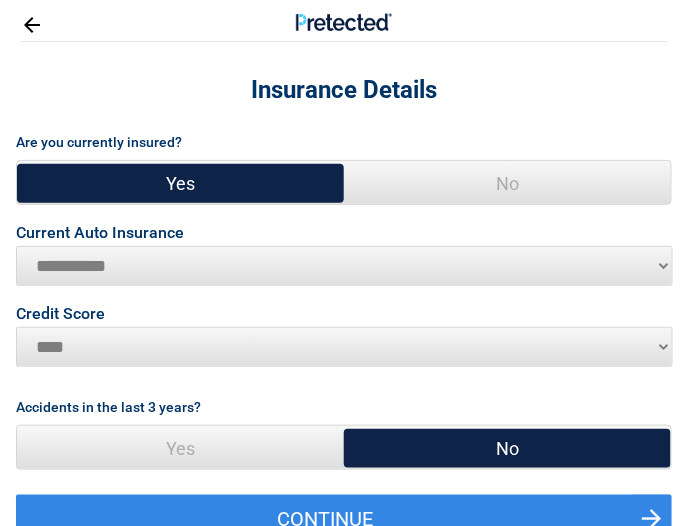 click on "**********" at bounding box center (344, 266) 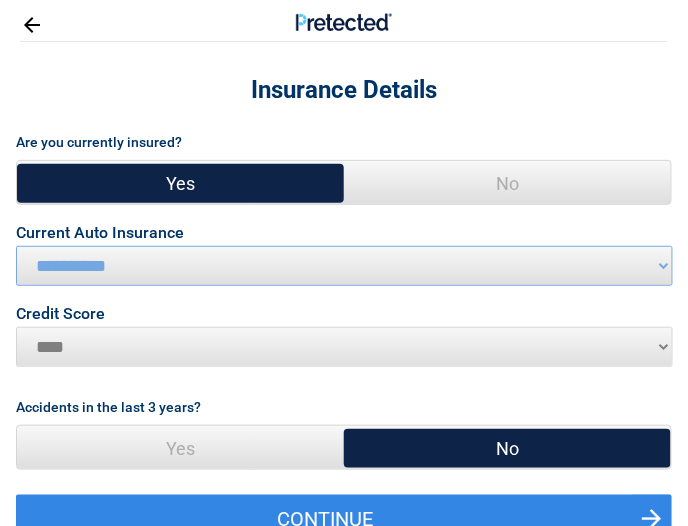 select on "*********" 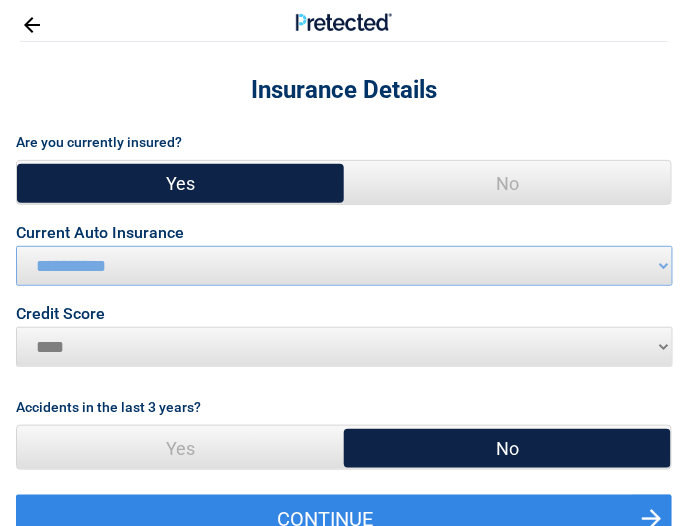click on "*********
****
*******
****" at bounding box center (344, 347) 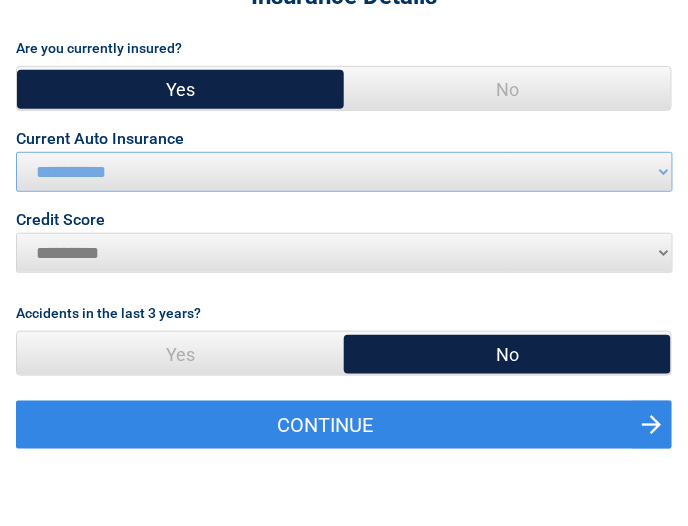 scroll, scrollTop: 106, scrollLeft: 0, axis: vertical 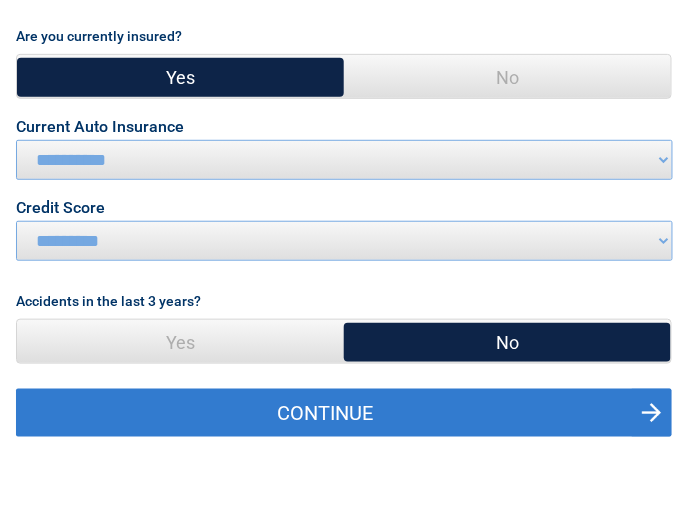click on "Continue" at bounding box center (344, 413) 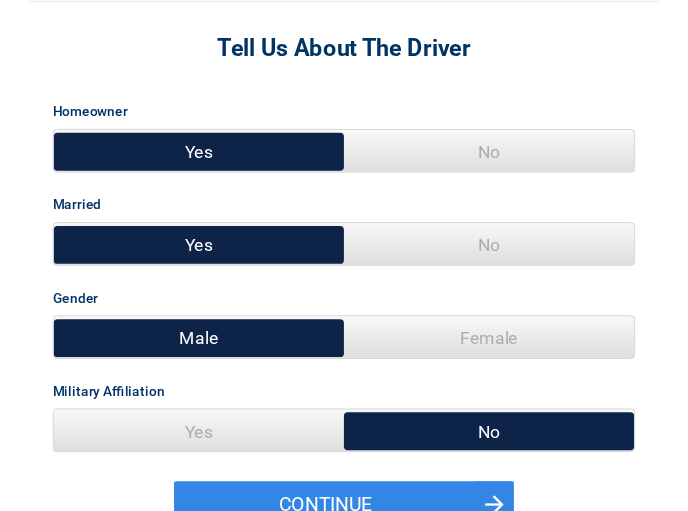 scroll, scrollTop: 53, scrollLeft: 0, axis: vertical 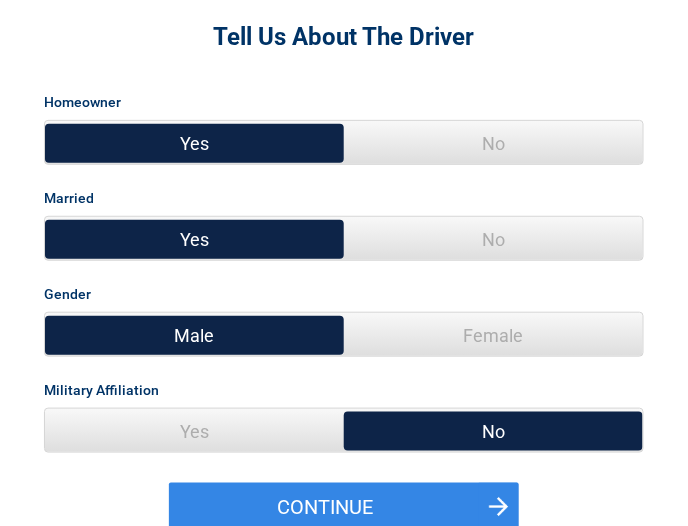 click on "**********" at bounding box center [344, 441] 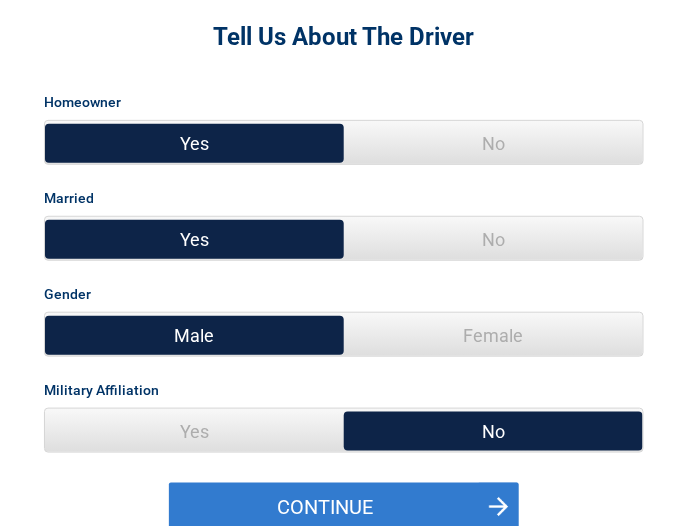 click on "Continue" at bounding box center (344, 507) 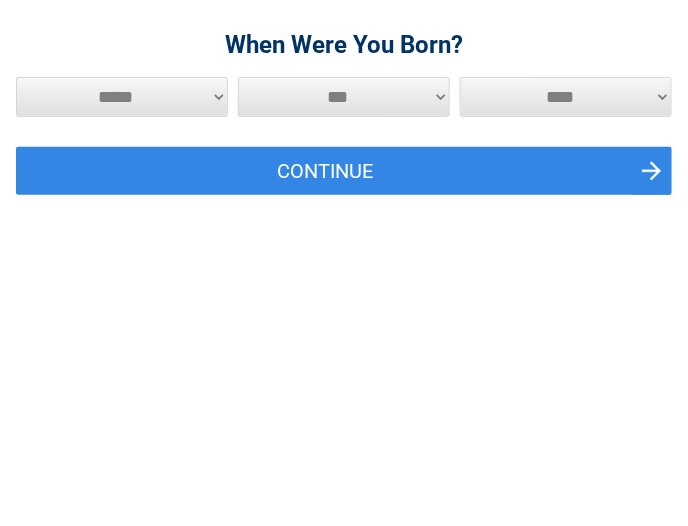 scroll, scrollTop: 0, scrollLeft: 0, axis: both 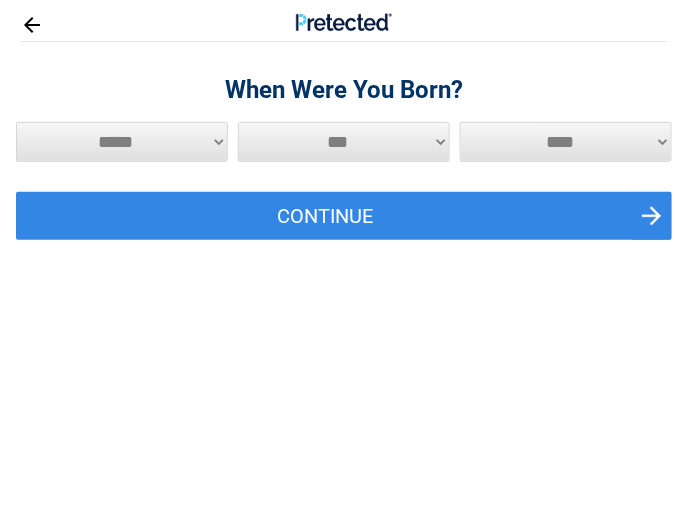 click on "*****
***
***
***
***
***
***
***
***
***
***
***
***" at bounding box center [122, 142] 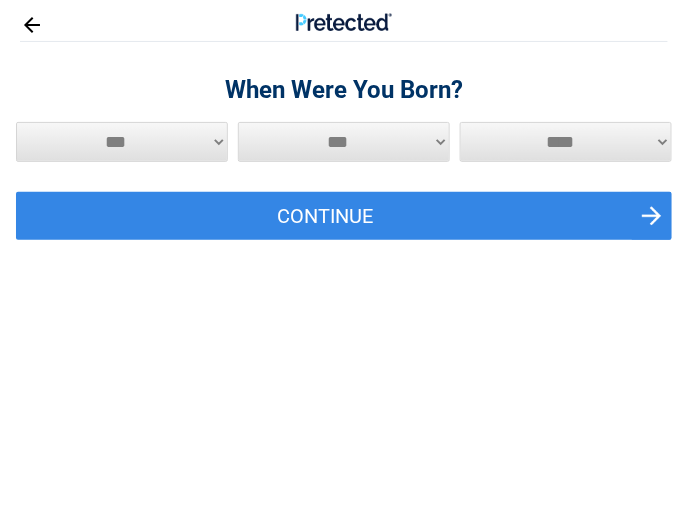 click on "*****
***
***
***
***
***
***
***
***
***
***
***
***" at bounding box center [122, 142] 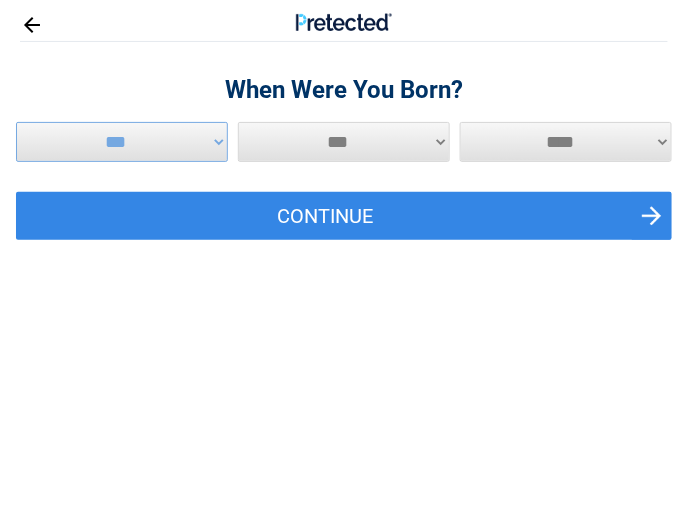 click on "*** * * * * * * * * * ** ** ** ** ** ** ** ** ** ** ** ** ** ** ** ** ** ** ** ** ** **" at bounding box center [344, 142] 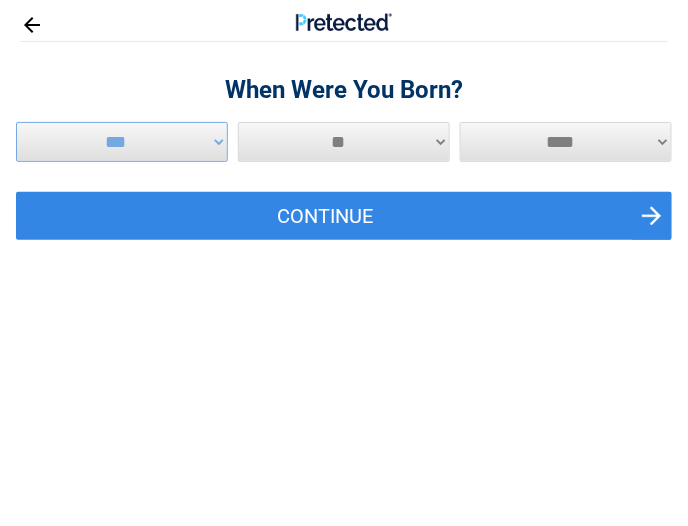 click on "*** * * * * * * * * * ** ** ** ** ** ** ** ** ** ** ** ** ** ** ** ** ** ** ** ** ** **" at bounding box center (344, 142) 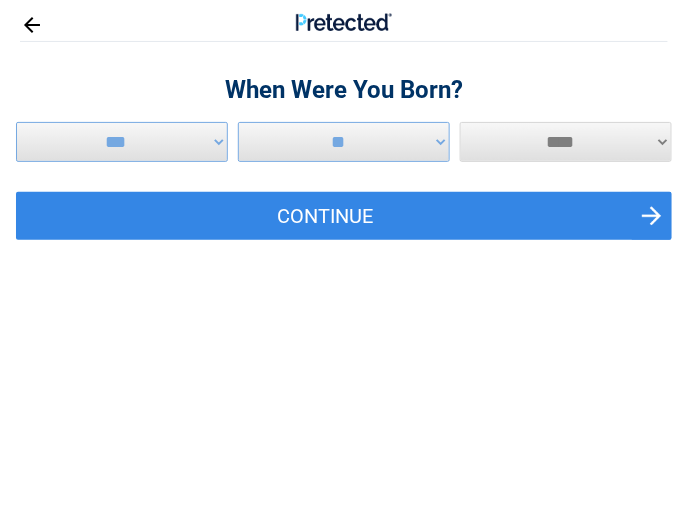 click on "**********" at bounding box center (344, 417) 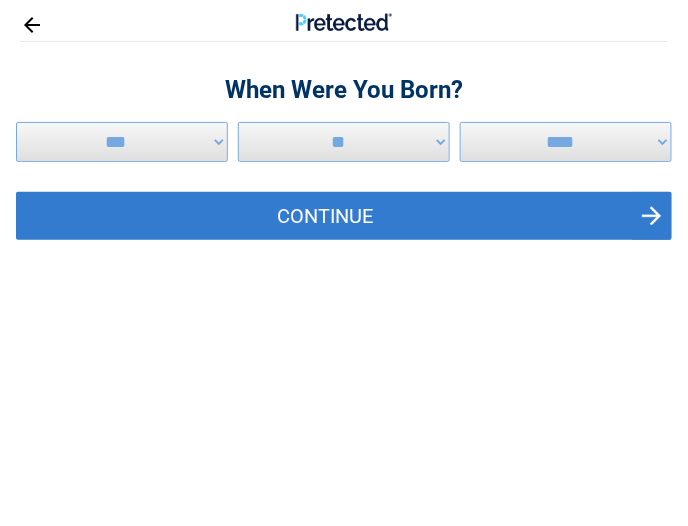 click on "Continue" at bounding box center [344, 216] 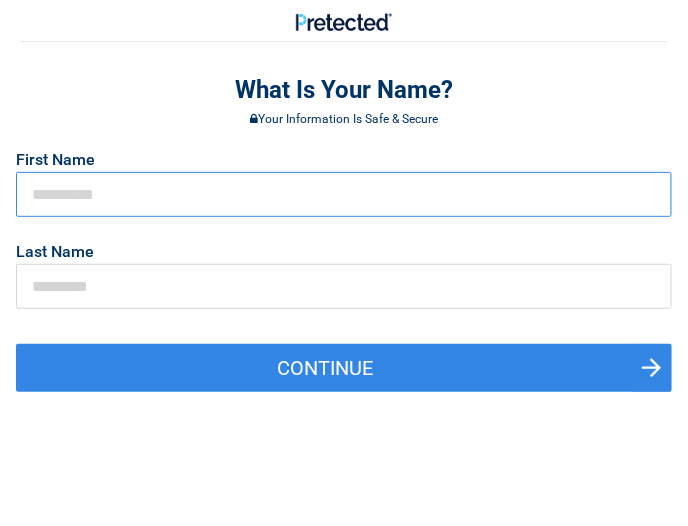 click at bounding box center [344, 194] 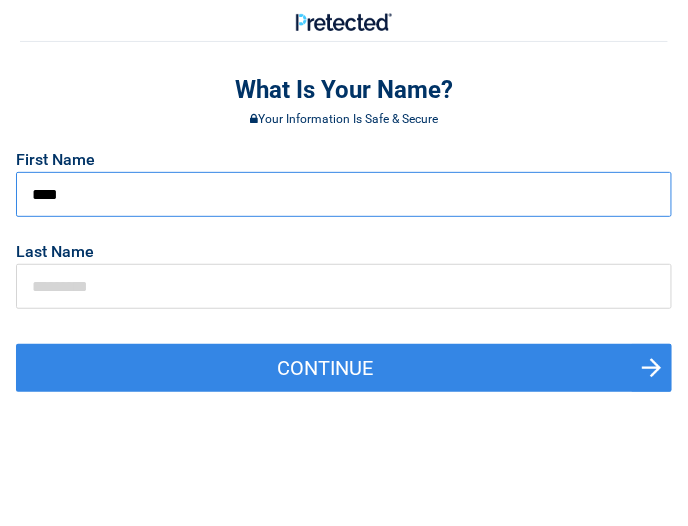type on "****" 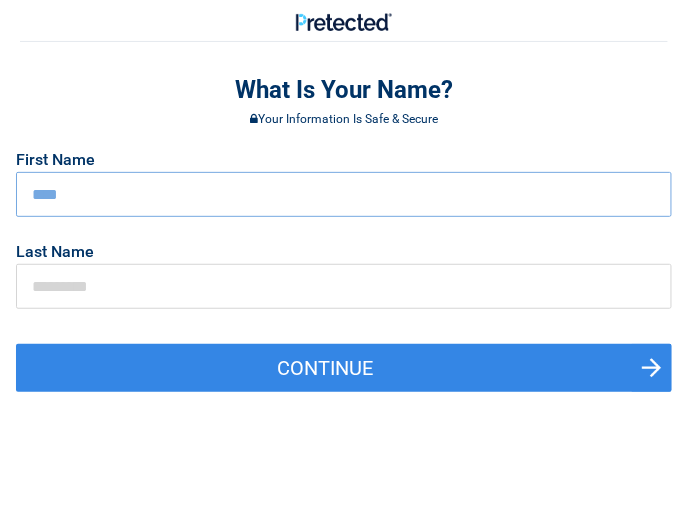 click on "What Is Your Name?
Your Information Is Safe & Secure
First Name
****
Last Name
Continue" at bounding box center (344, 245) 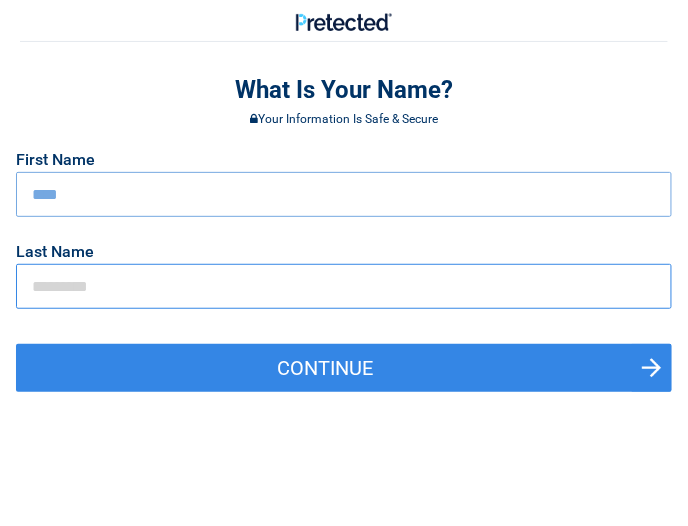 click at bounding box center (344, 286) 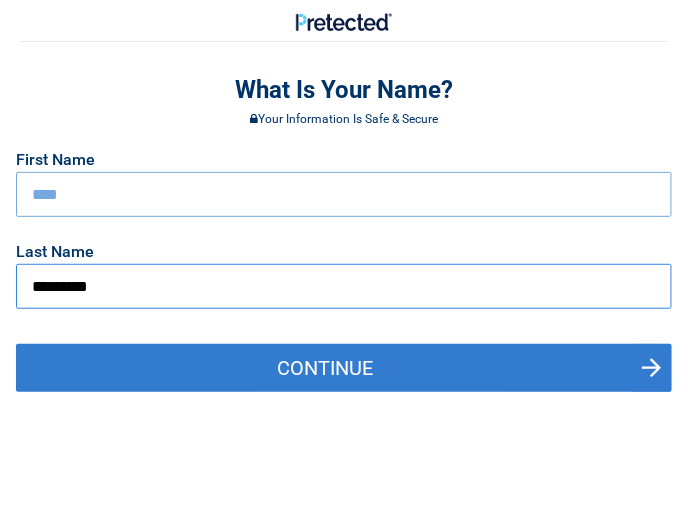 type on "*********" 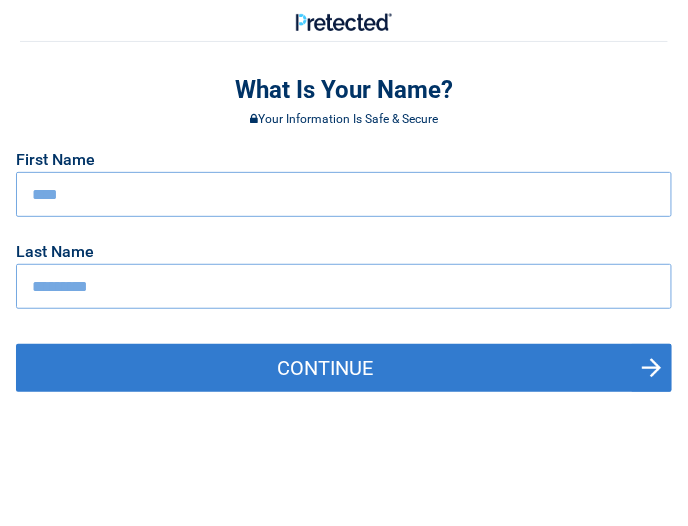 click on "Continue" at bounding box center [344, 368] 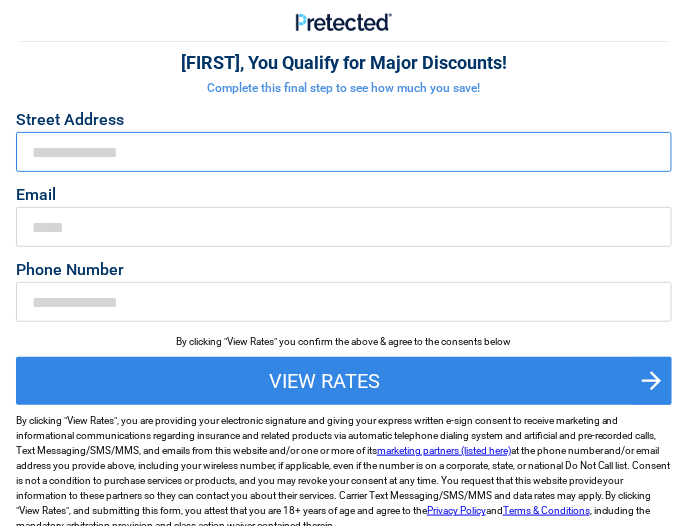 click on "First Name" at bounding box center (344, 152) 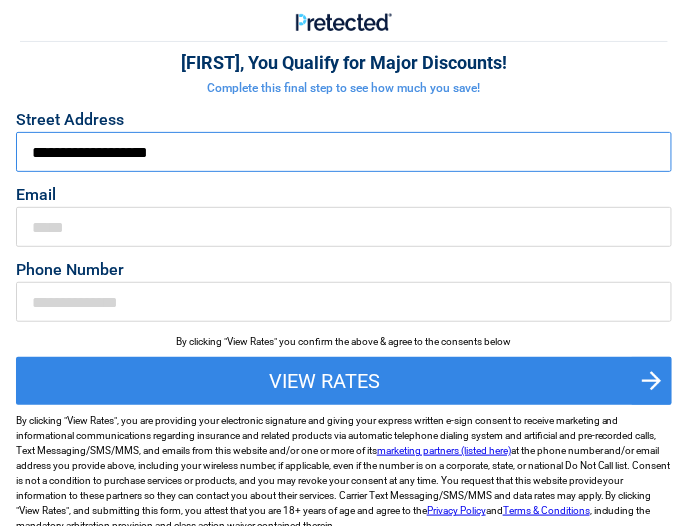 type on "**********" 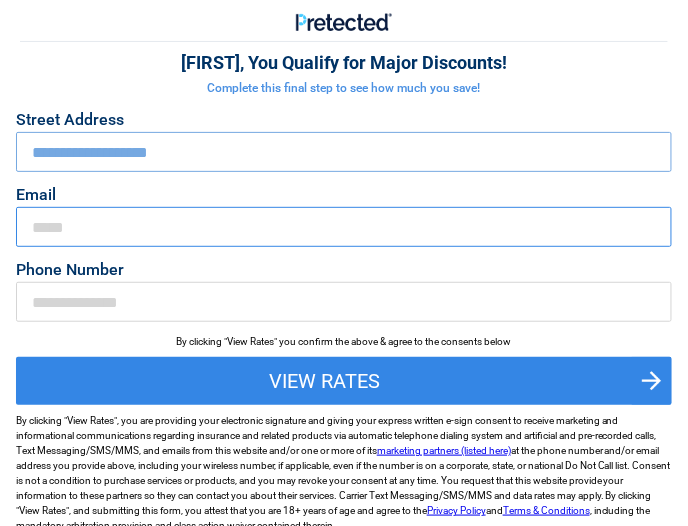 click on "Email" at bounding box center (344, 227) 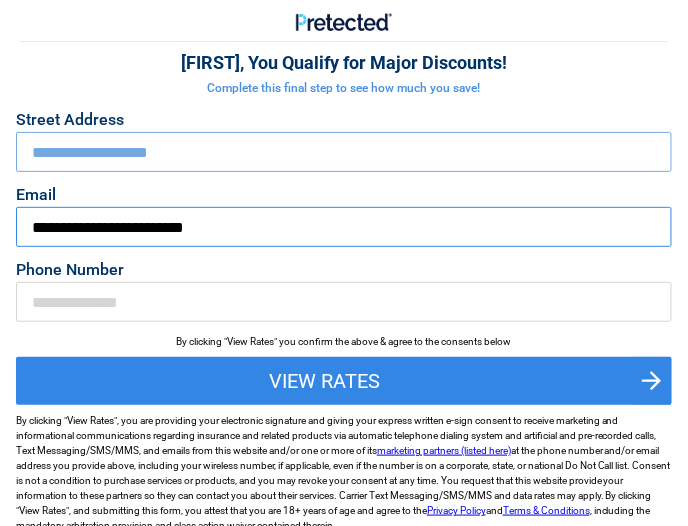 type on "**********" 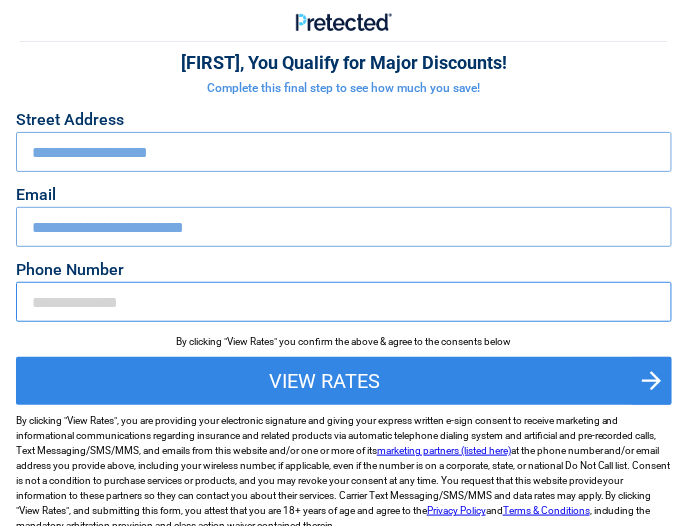 click on "Phone Number" at bounding box center [344, 302] 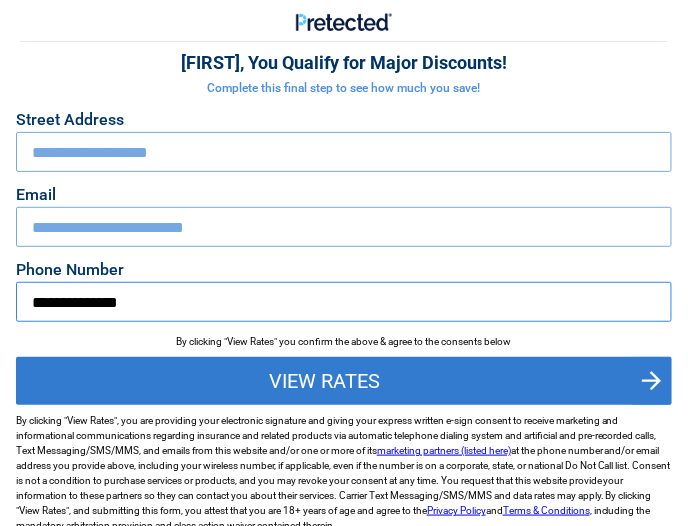 type on "**********" 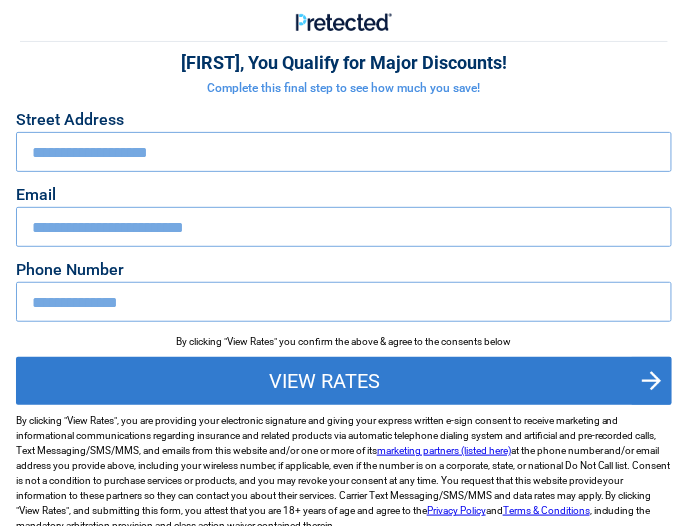 click on "View Rates" at bounding box center [344, 381] 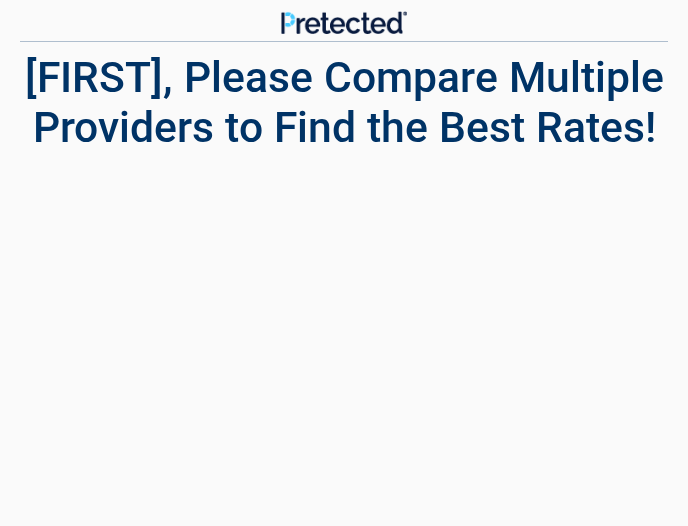 scroll, scrollTop: 0, scrollLeft: 0, axis: both 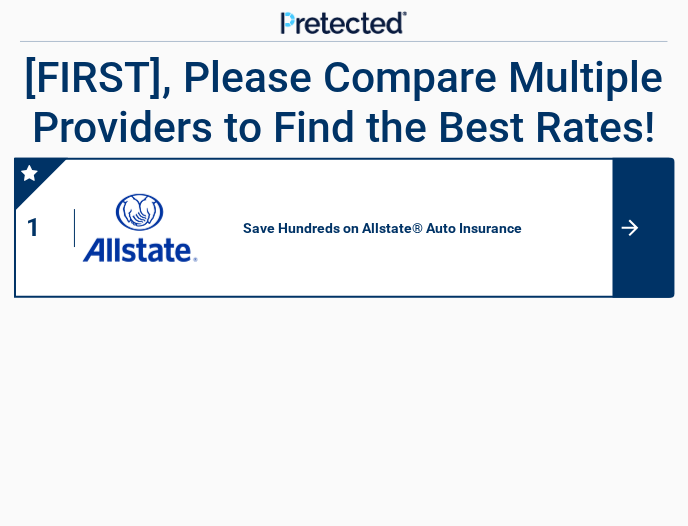 click at bounding box center (643, 228) 